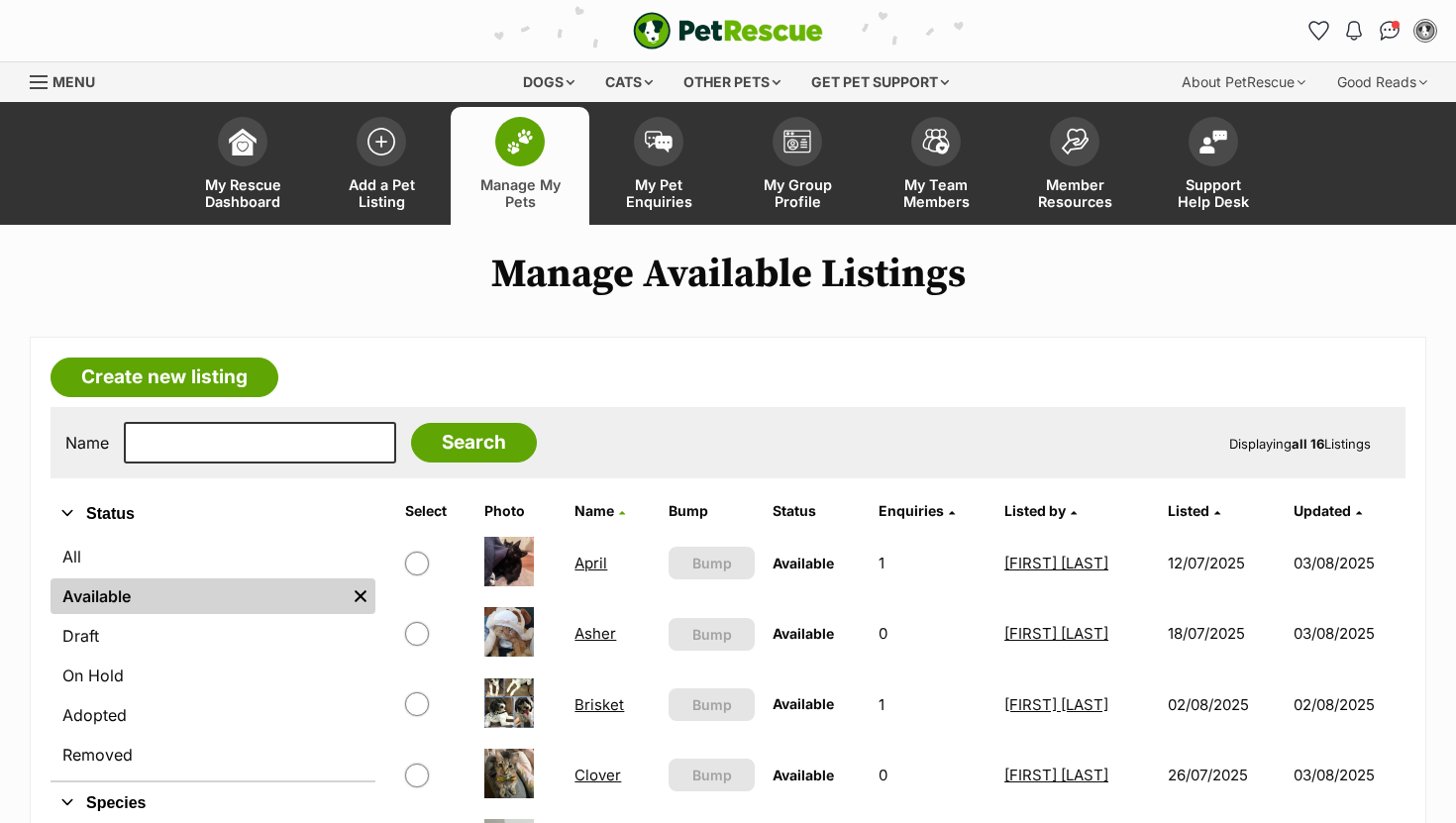 scroll, scrollTop: 0, scrollLeft: 0, axis: both 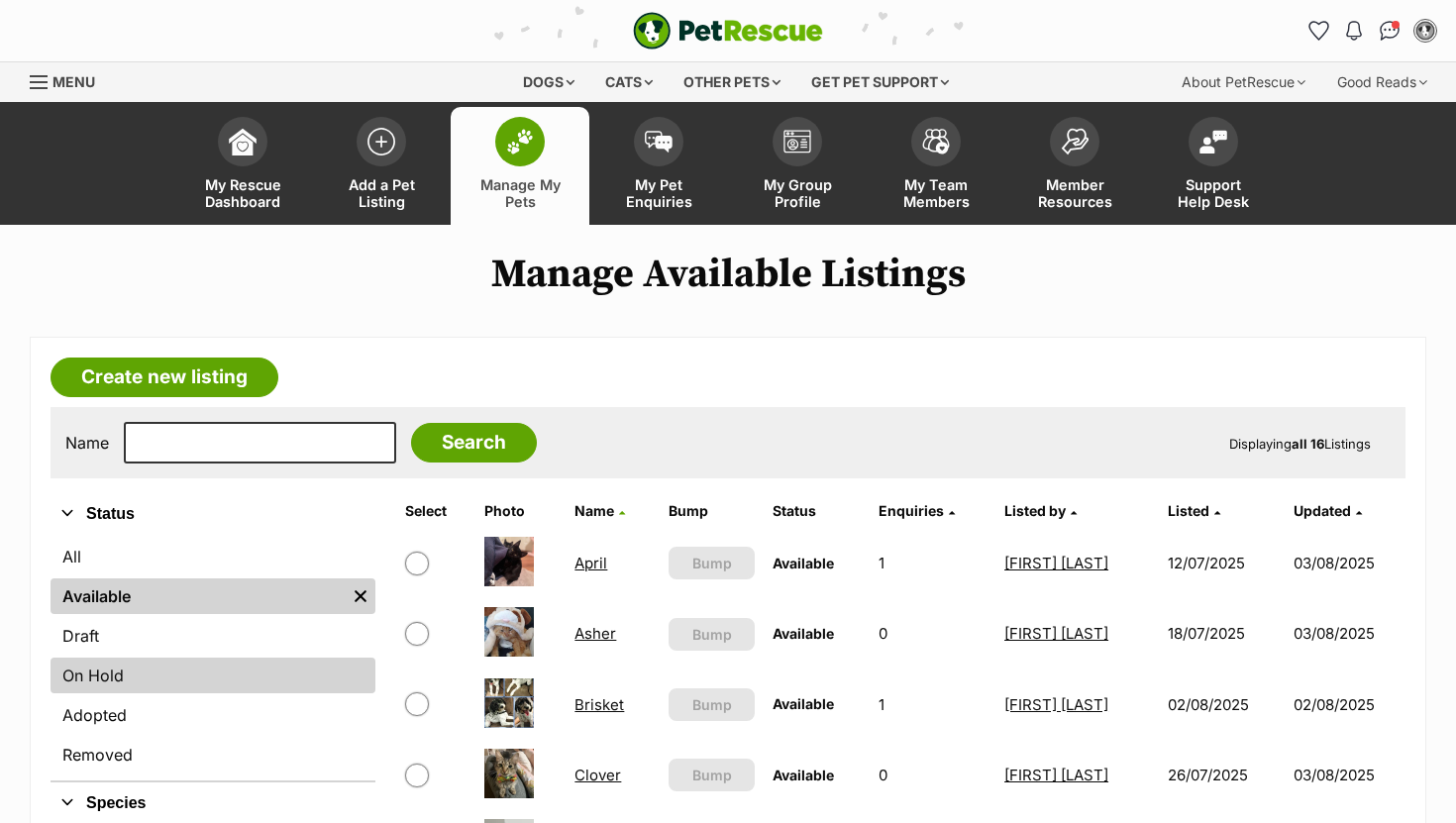click on "On Hold" at bounding box center (213, 675) 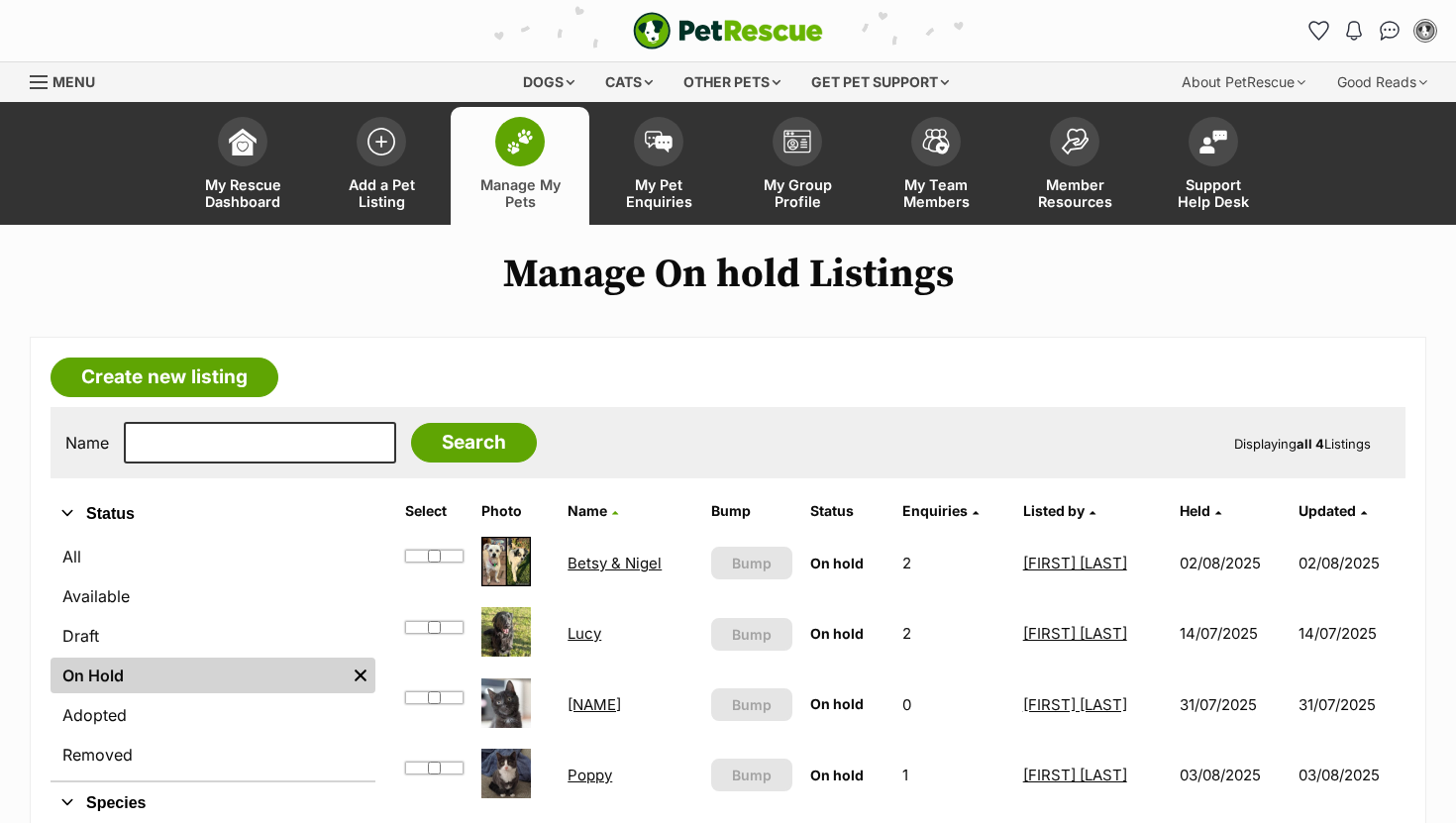scroll, scrollTop: 0, scrollLeft: 0, axis: both 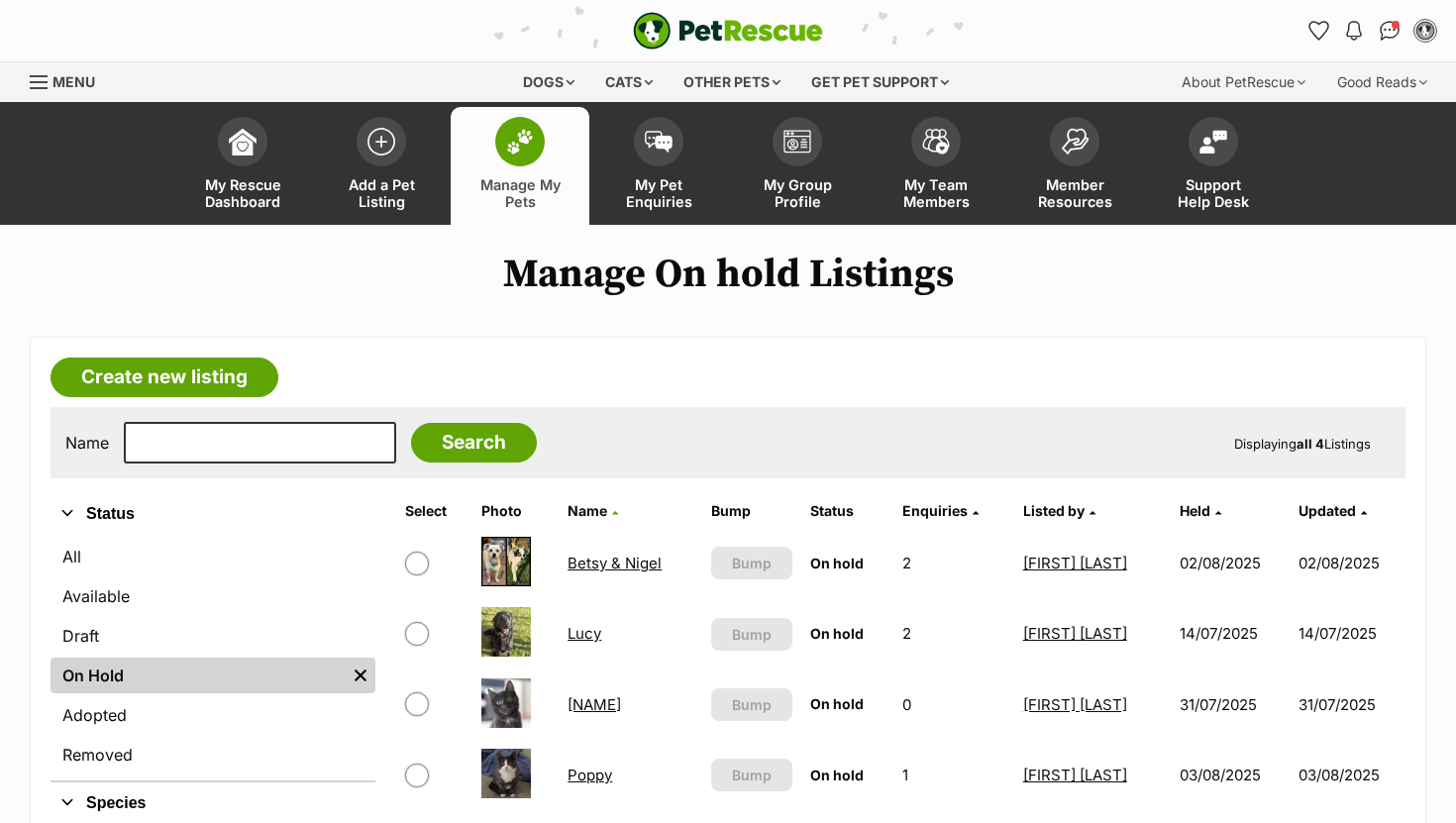 click on "Miko" at bounding box center [594, 704] 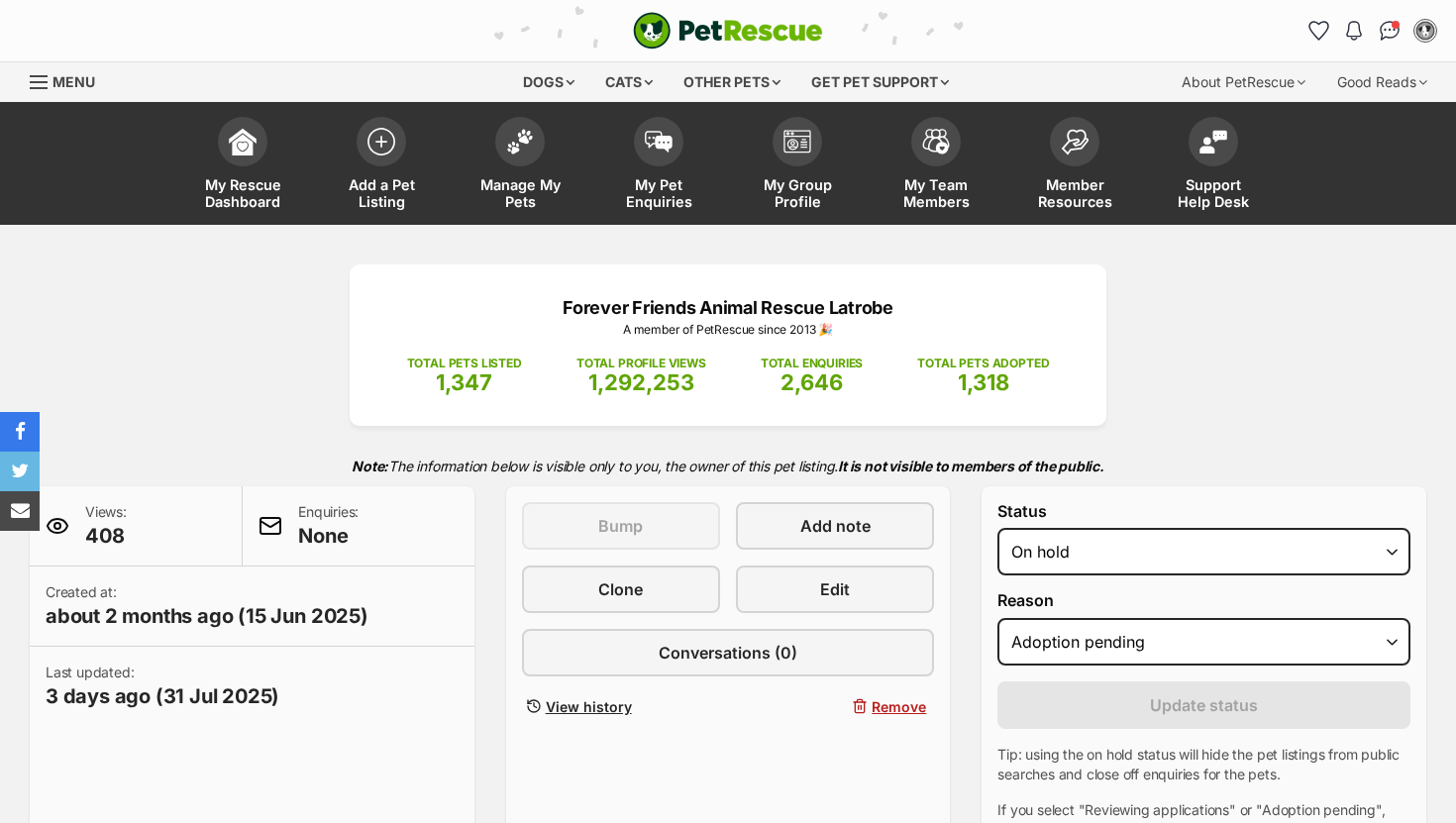 select on "adoption_pending" 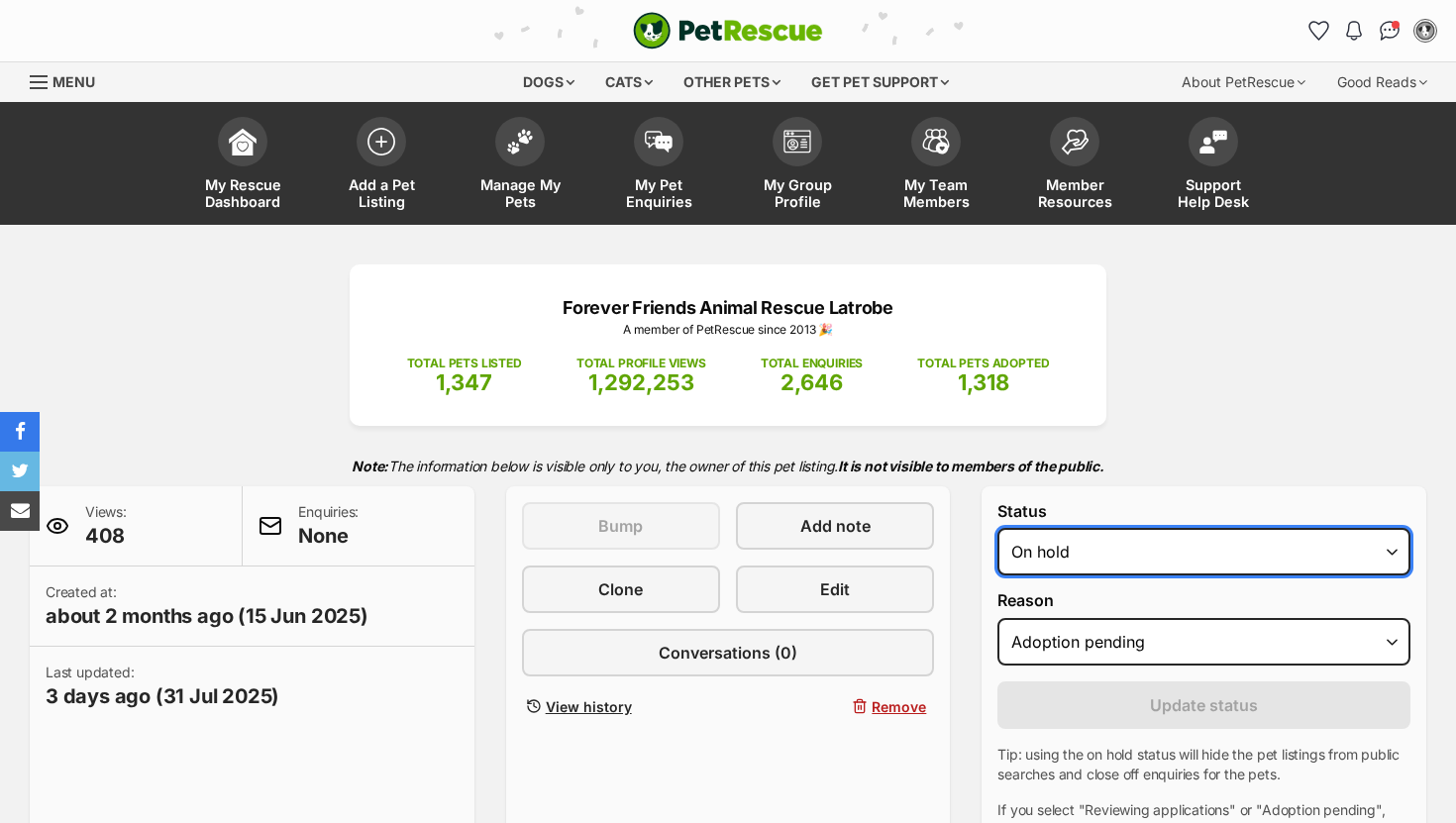 click on "Draft
Available
On hold
Adopted" at bounding box center (1203, 552) 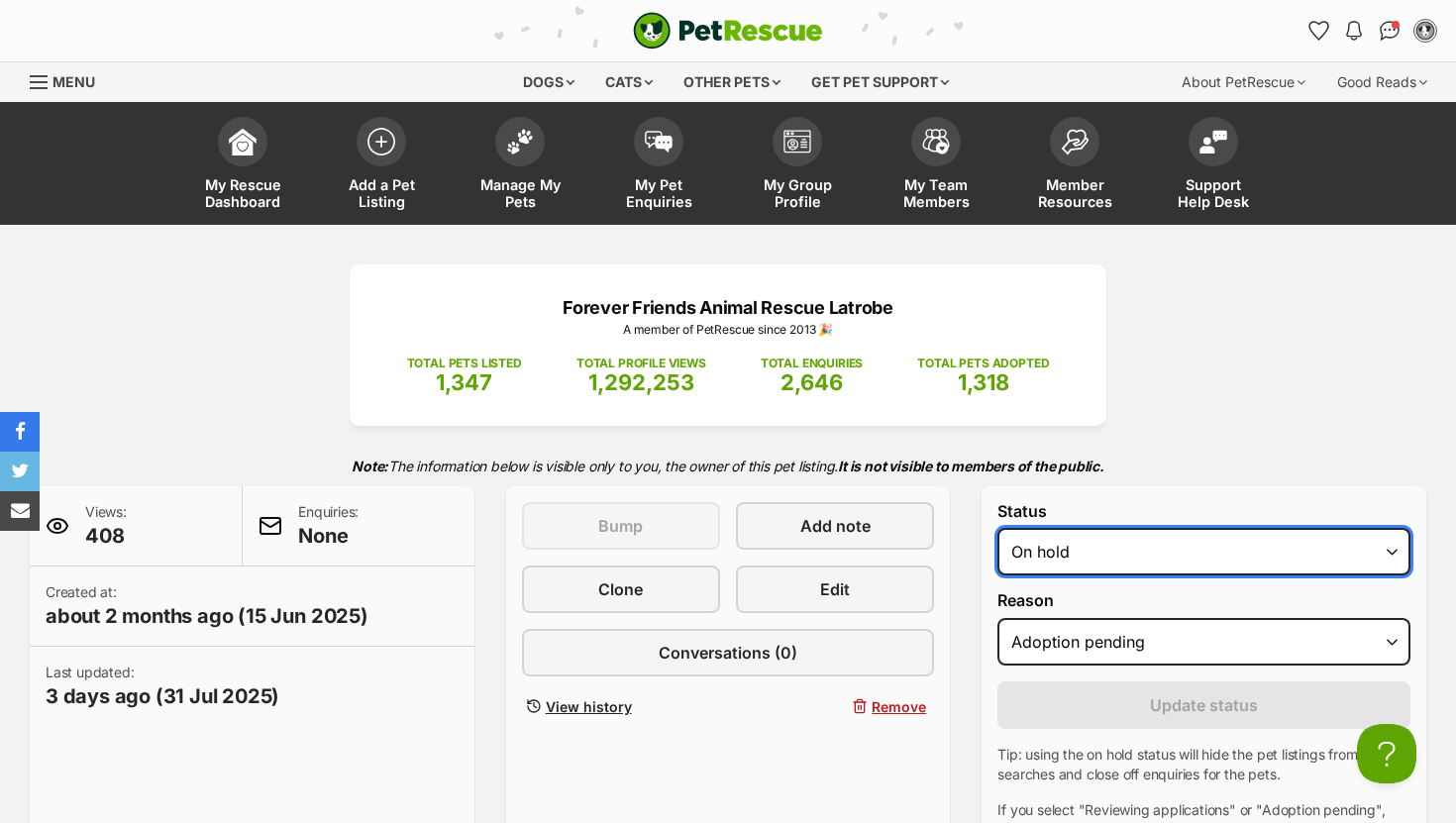 scroll, scrollTop: 0, scrollLeft: 0, axis: both 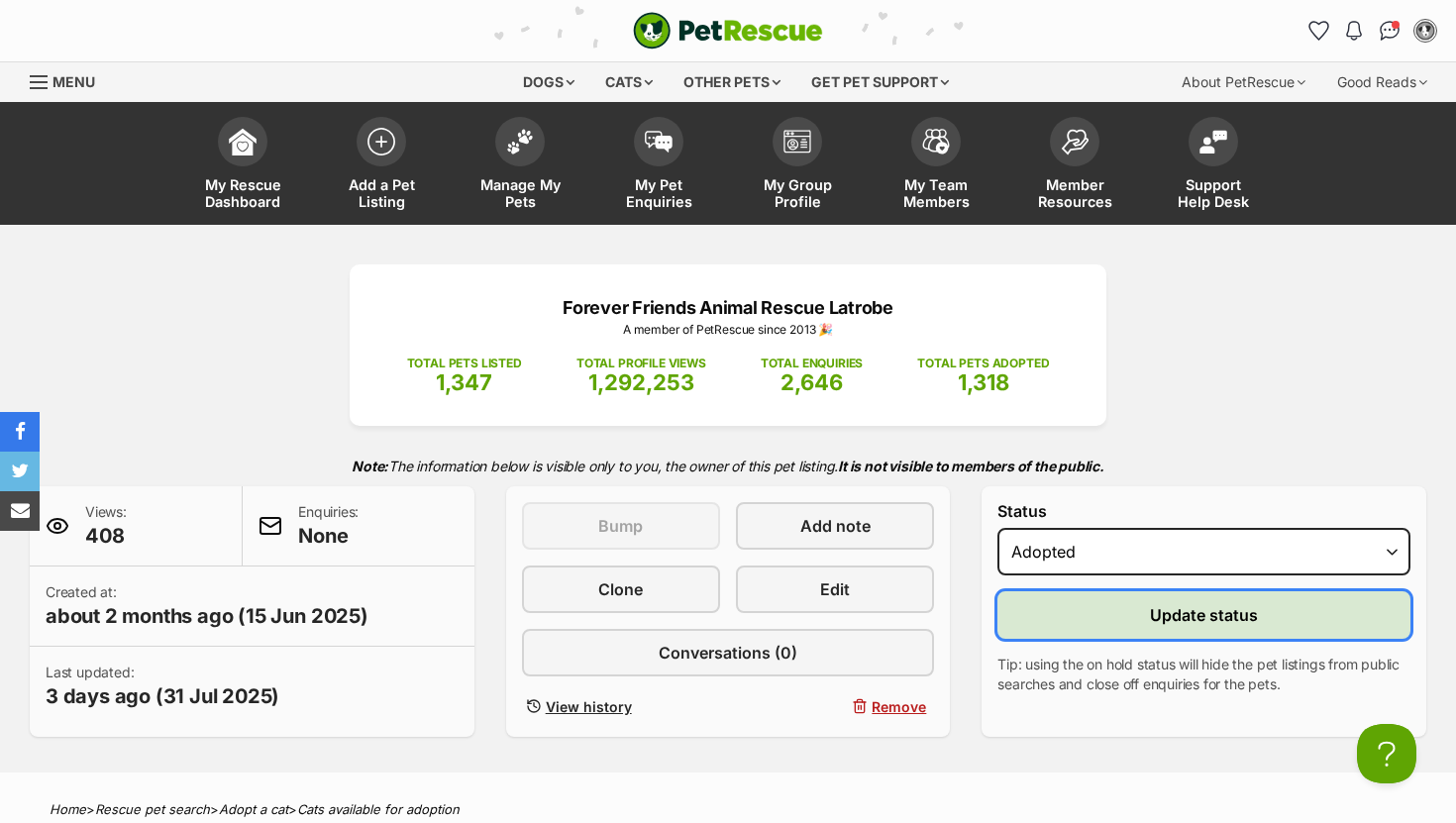 click on "Update status" at bounding box center (1203, 615) 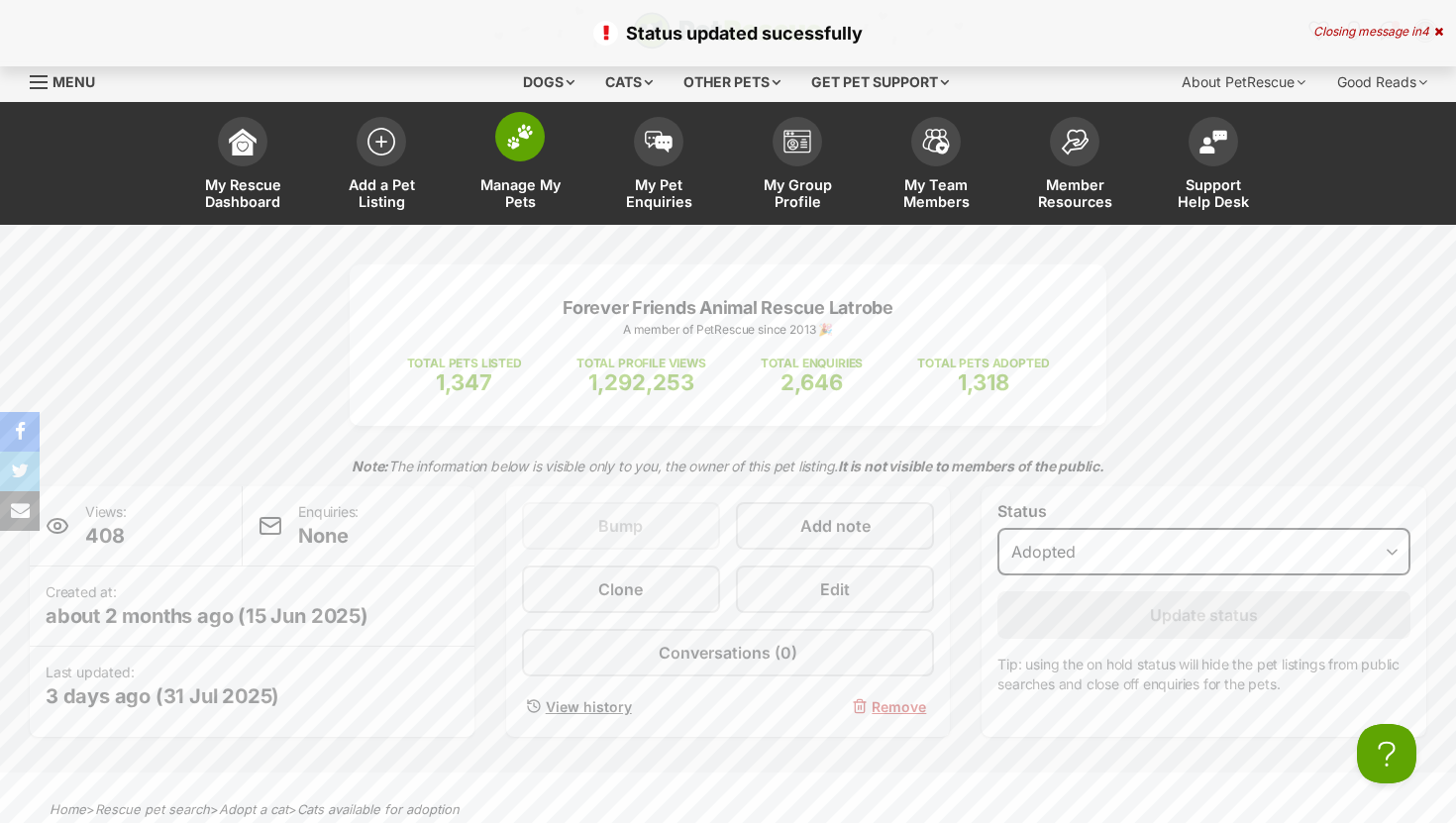scroll, scrollTop: 0, scrollLeft: 0, axis: both 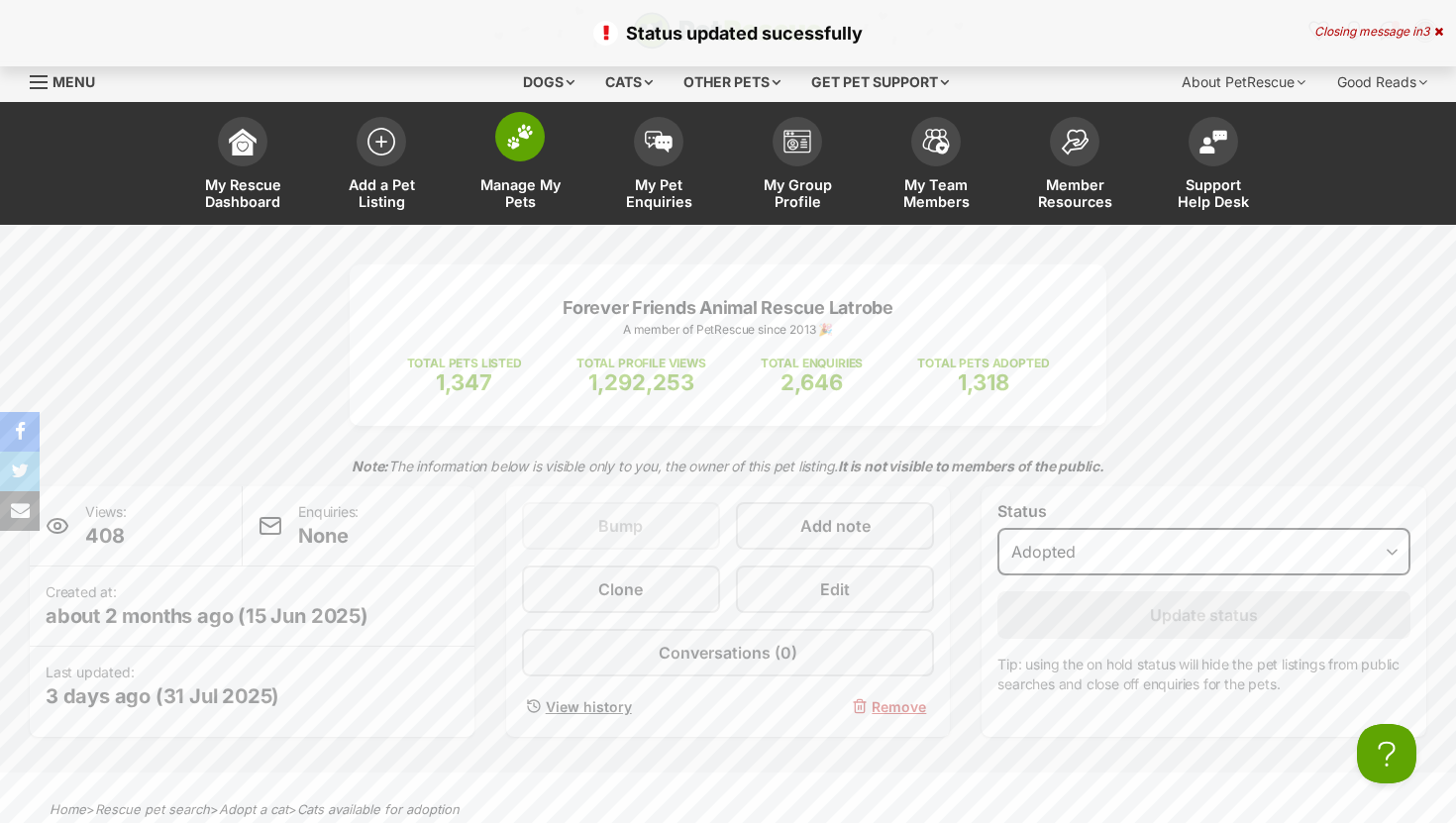 click at bounding box center [520, 137] 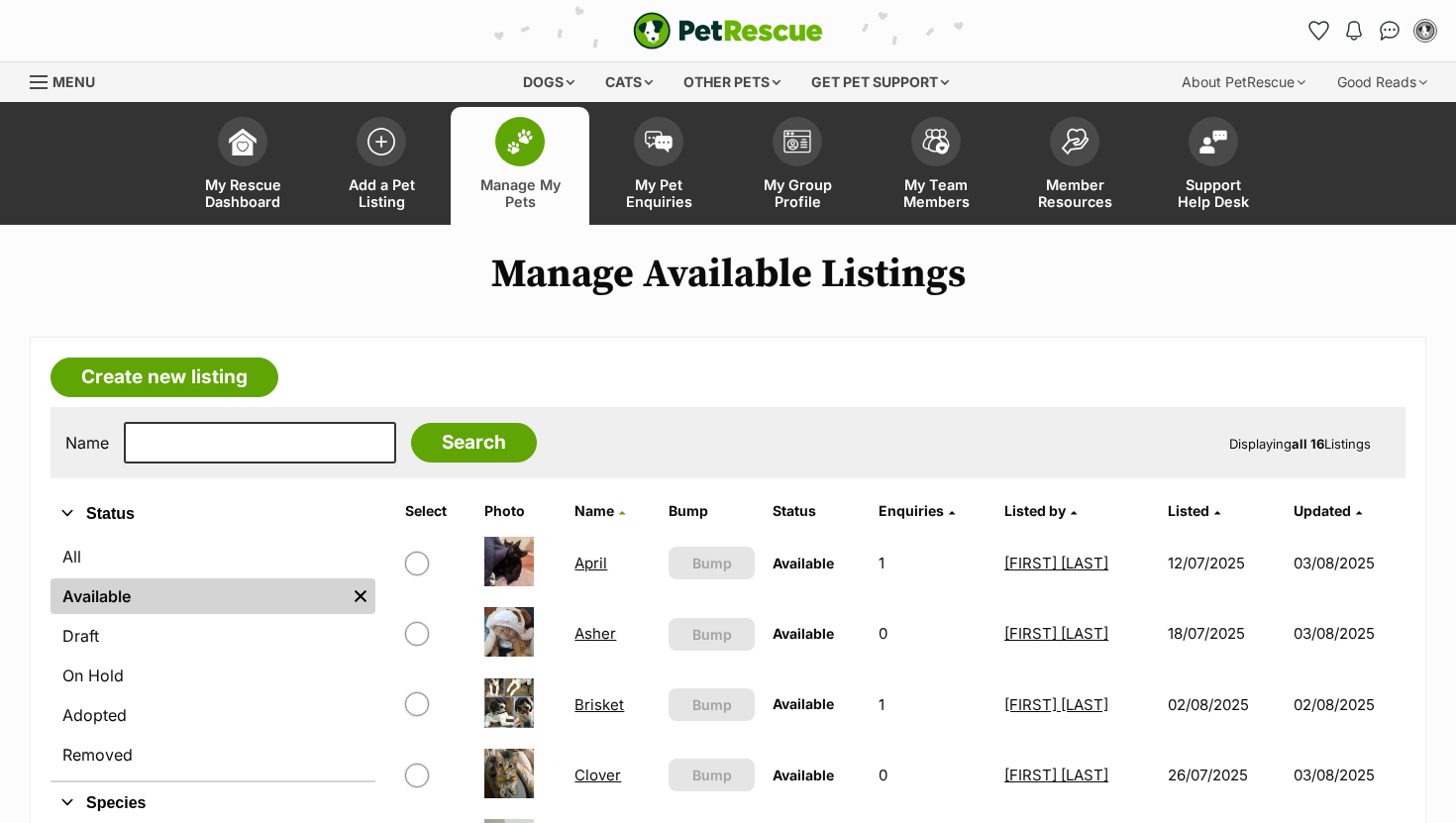 scroll, scrollTop: 0, scrollLeft: 0, axis: both 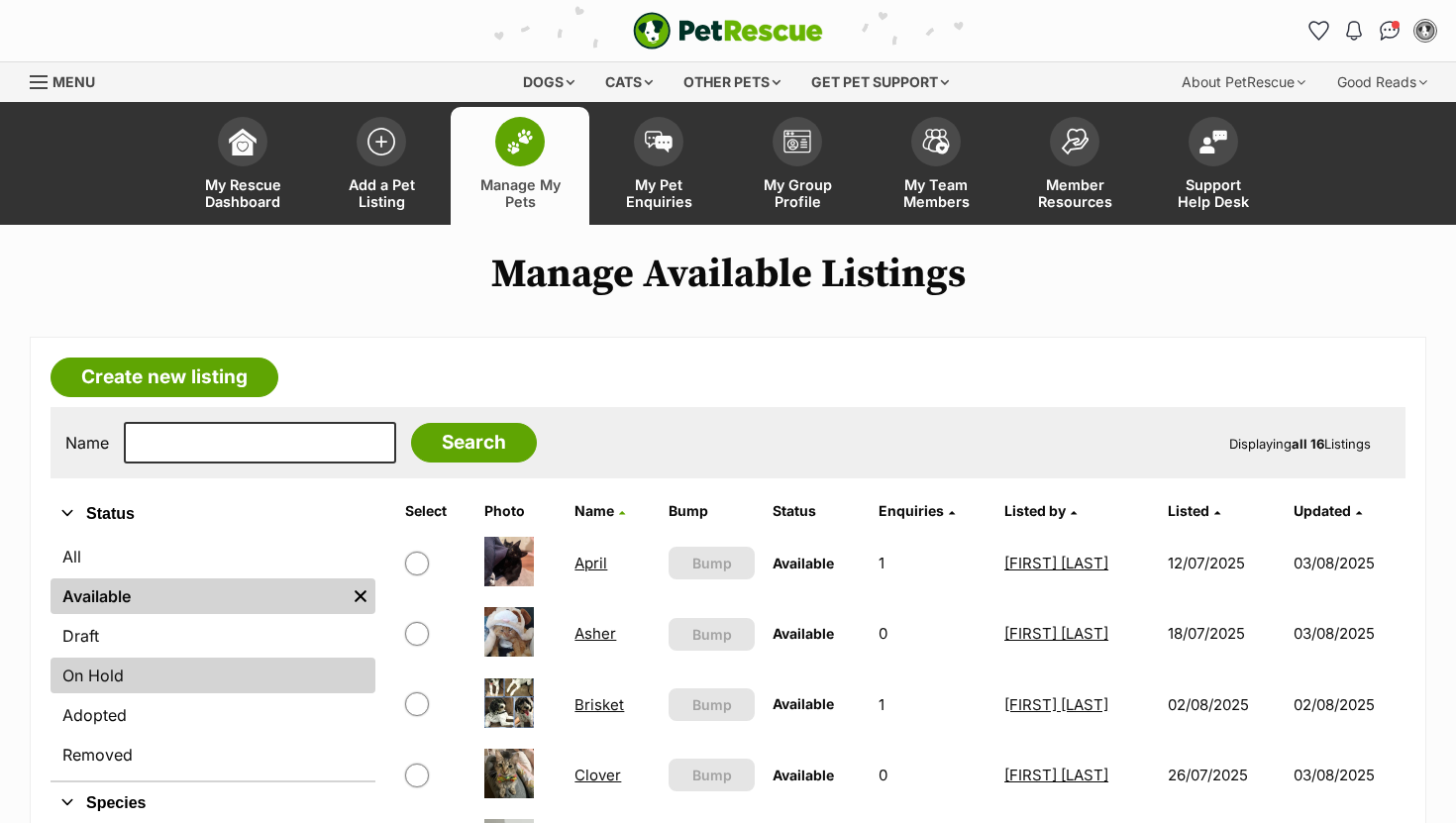 click on "On Hold" at bounding box center [213, 675] 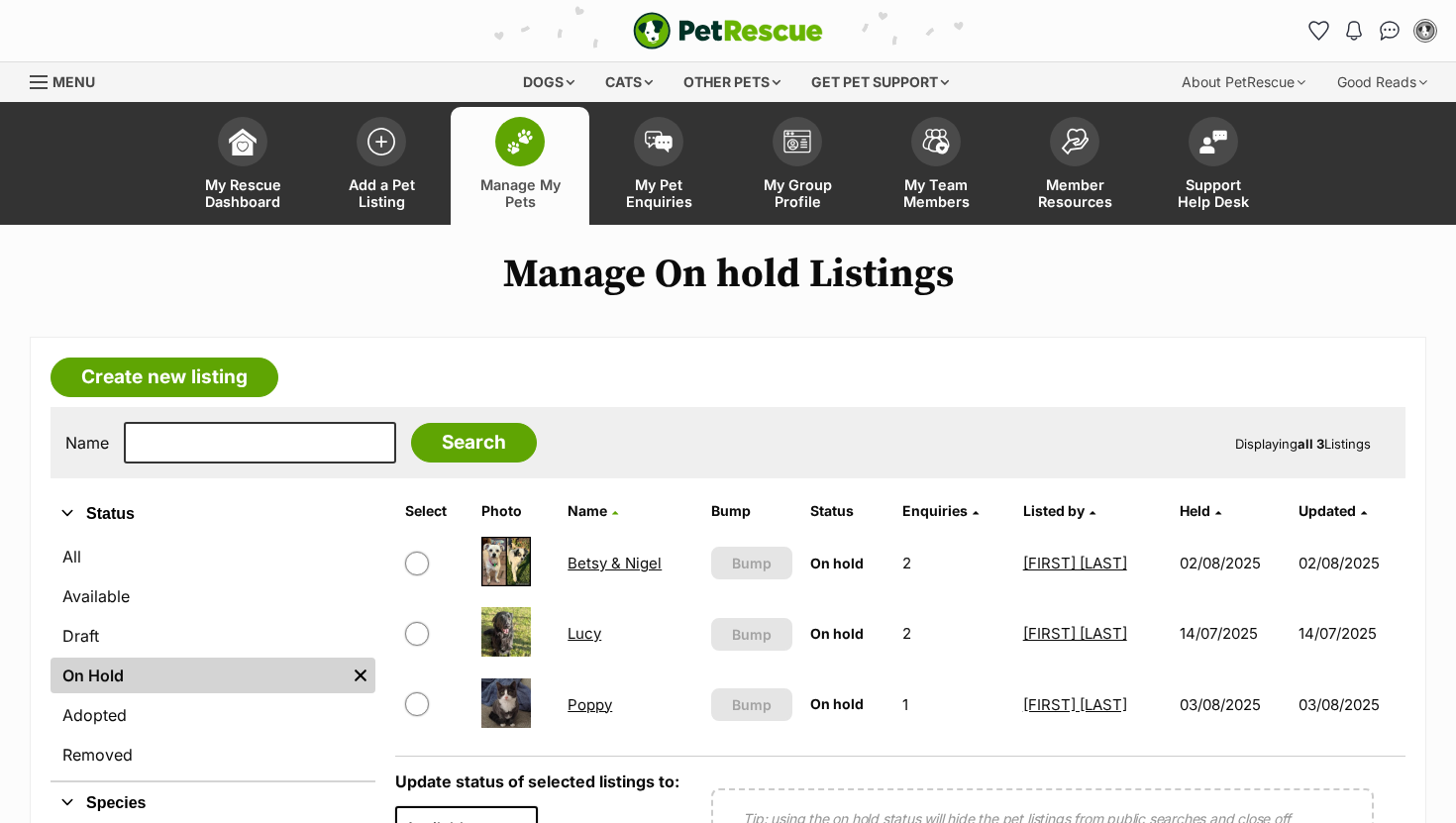 scroll, scrollTop: 0, scrollLeft: 0, axis: both 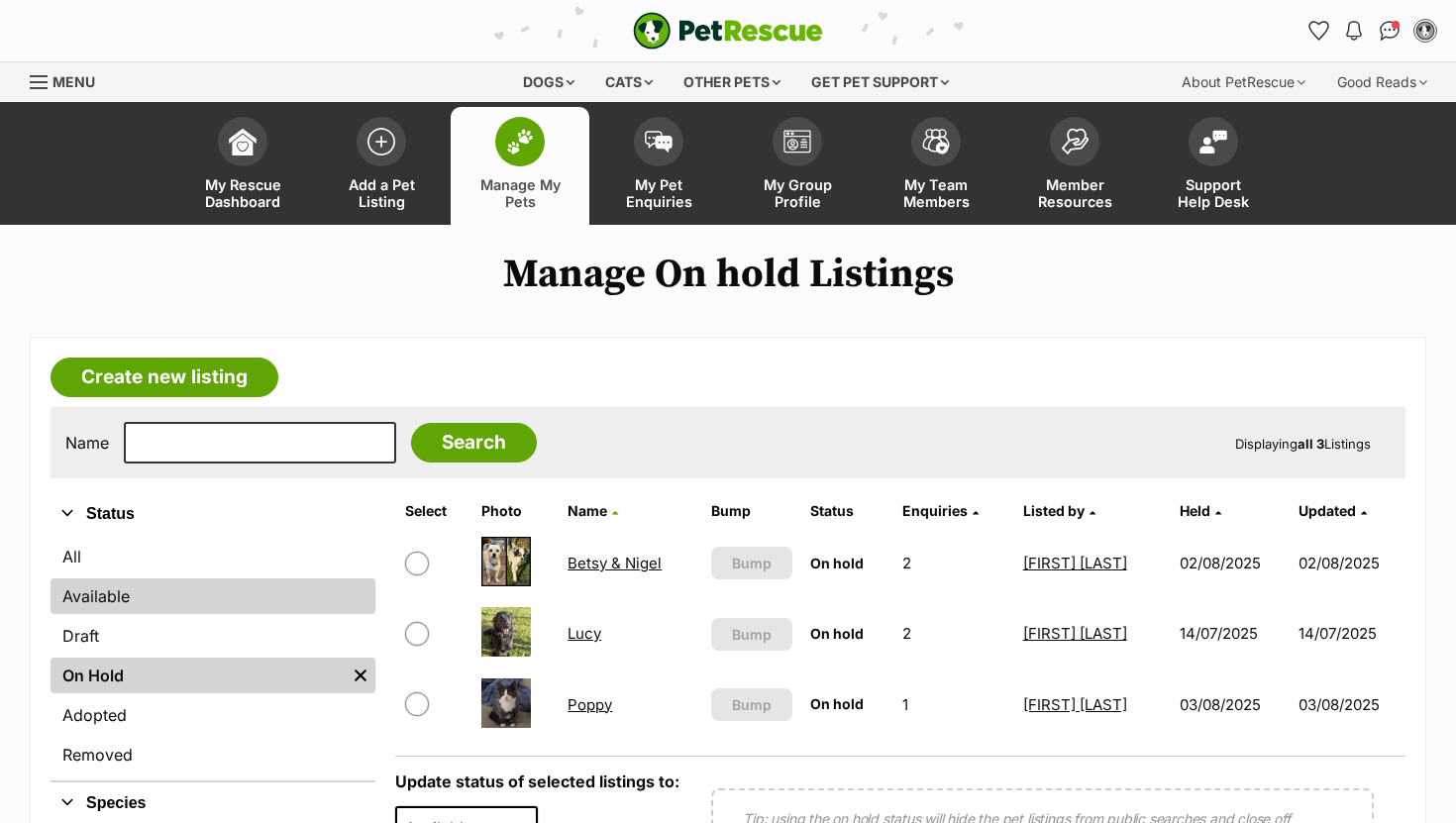 click on "Available" at bounding box center [213, 596] 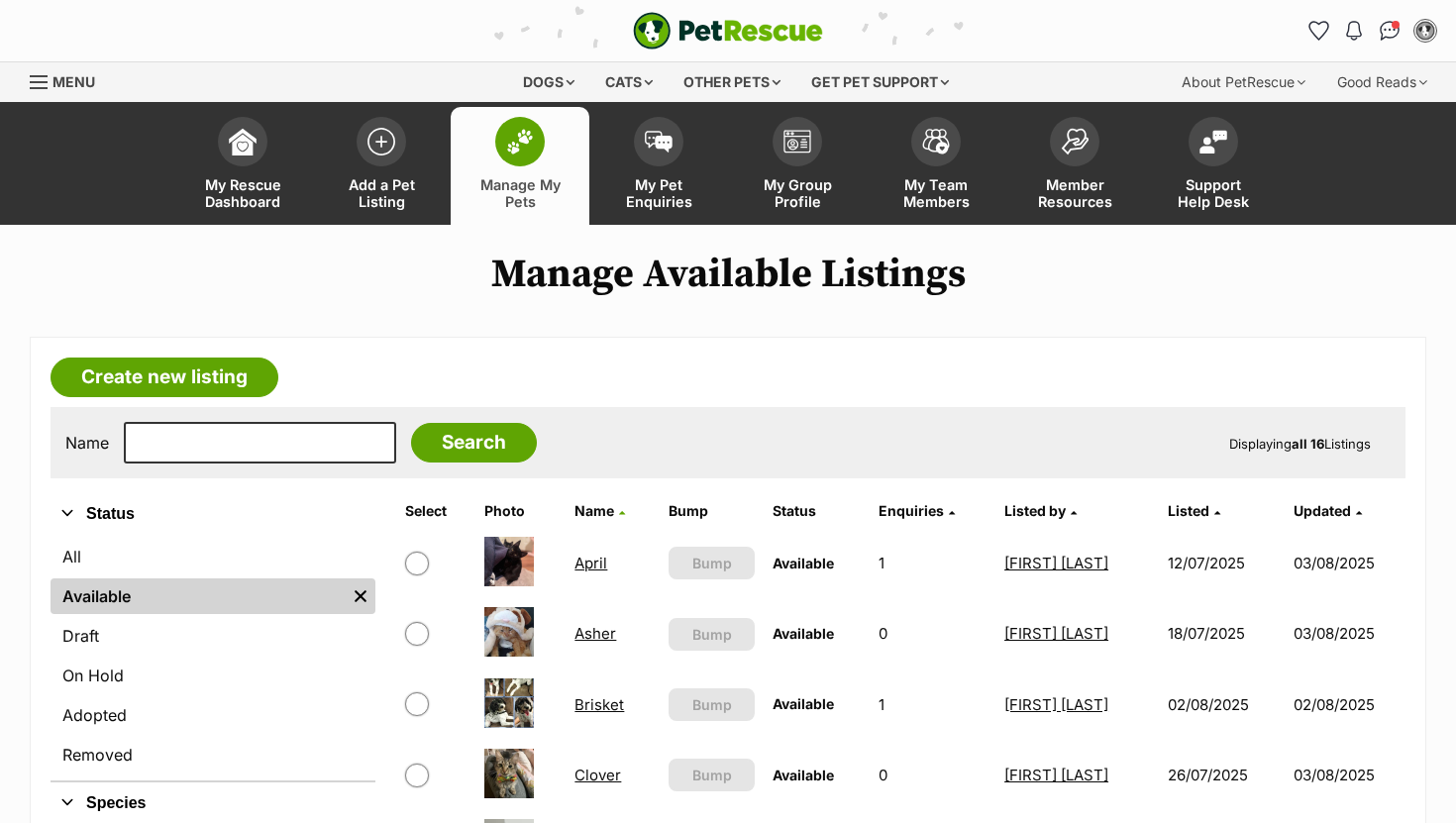 scroll, scrollTop: 0, scrollLeft: 0, axis: both 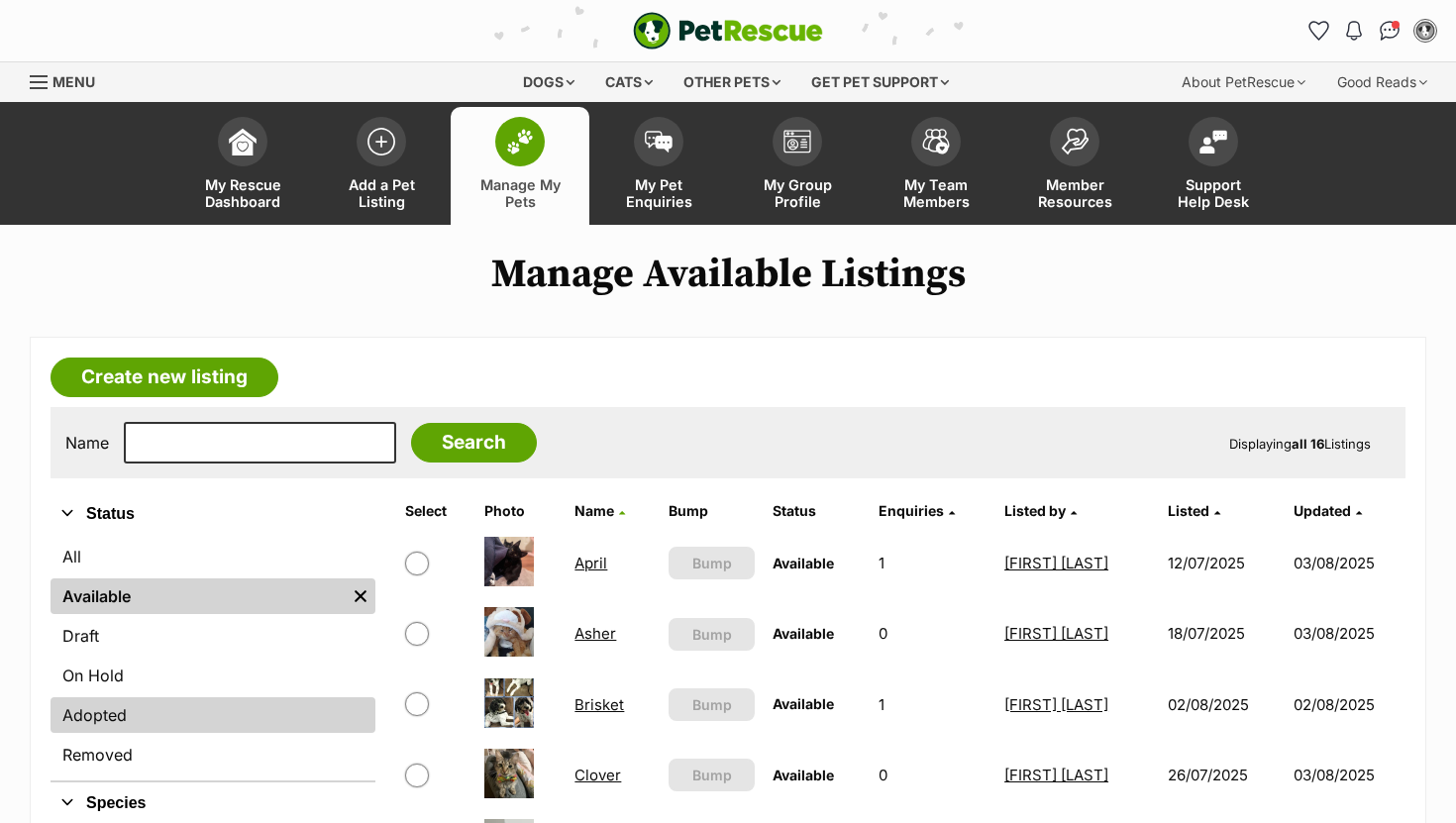 click on "Adopted" at bounding box center (213, 715) 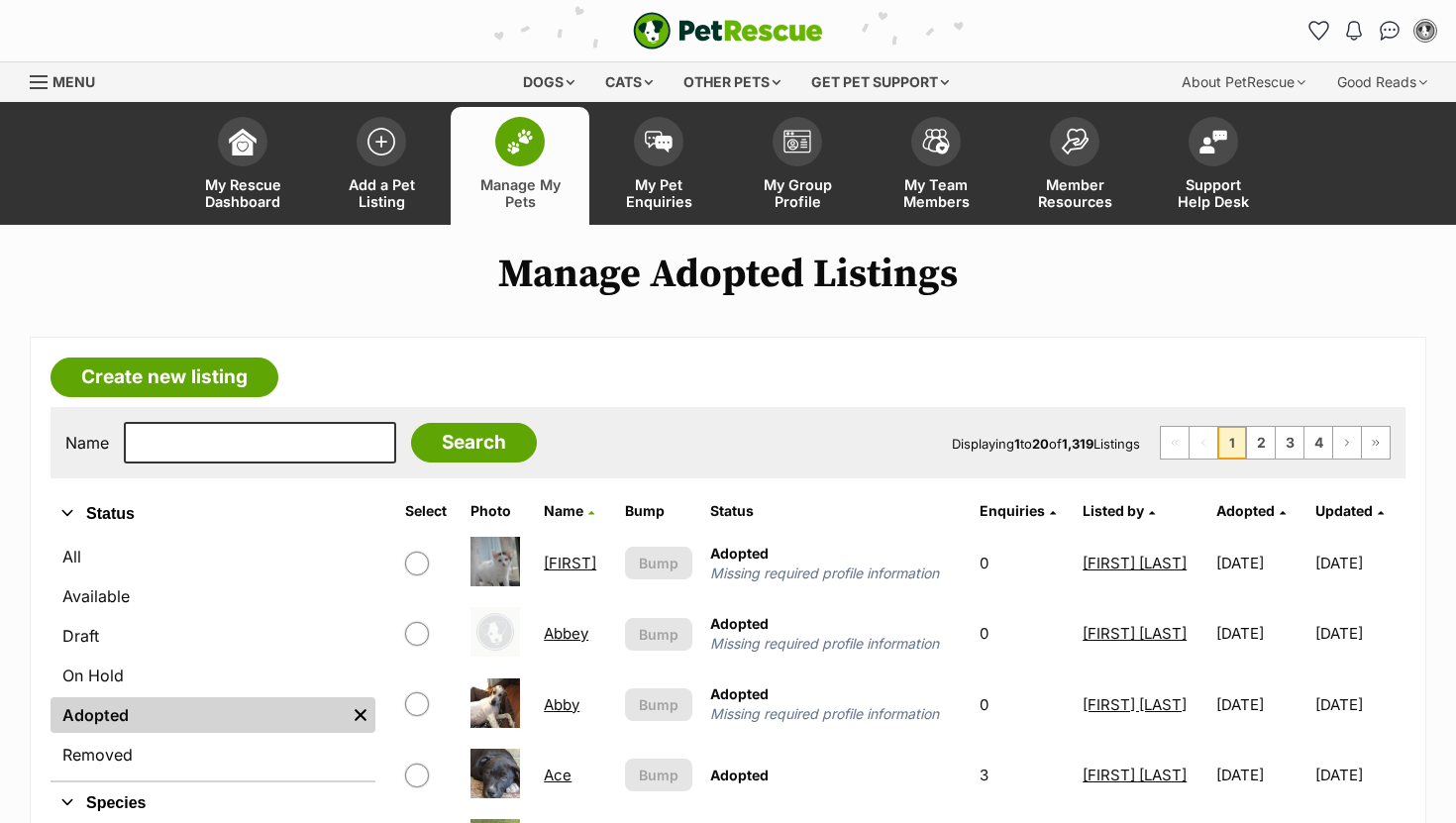 scroll, scrollTop: 0, scrollLeft: 0, axis: both 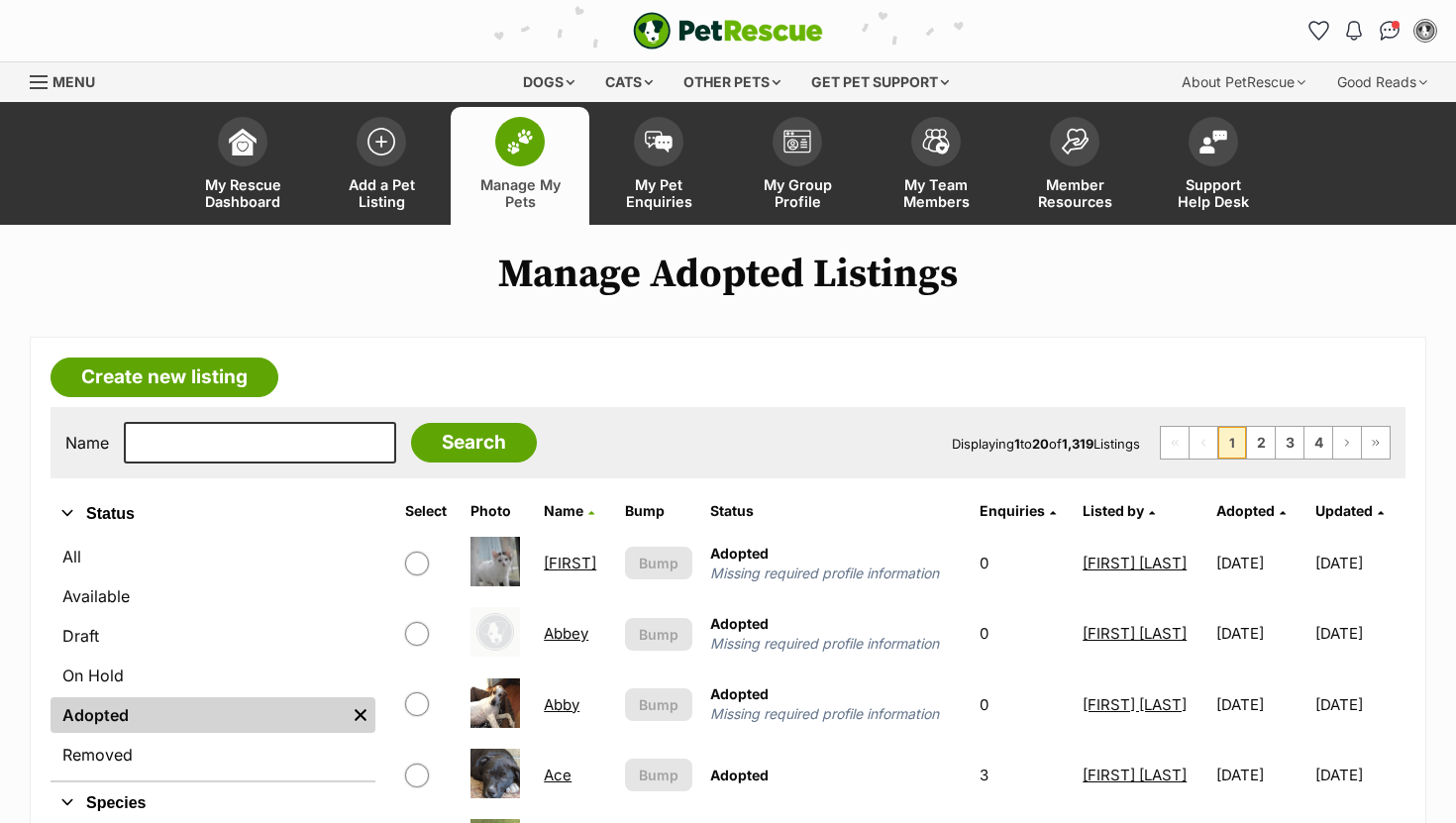 click on "Updated" at bounding box center [1344, 510] 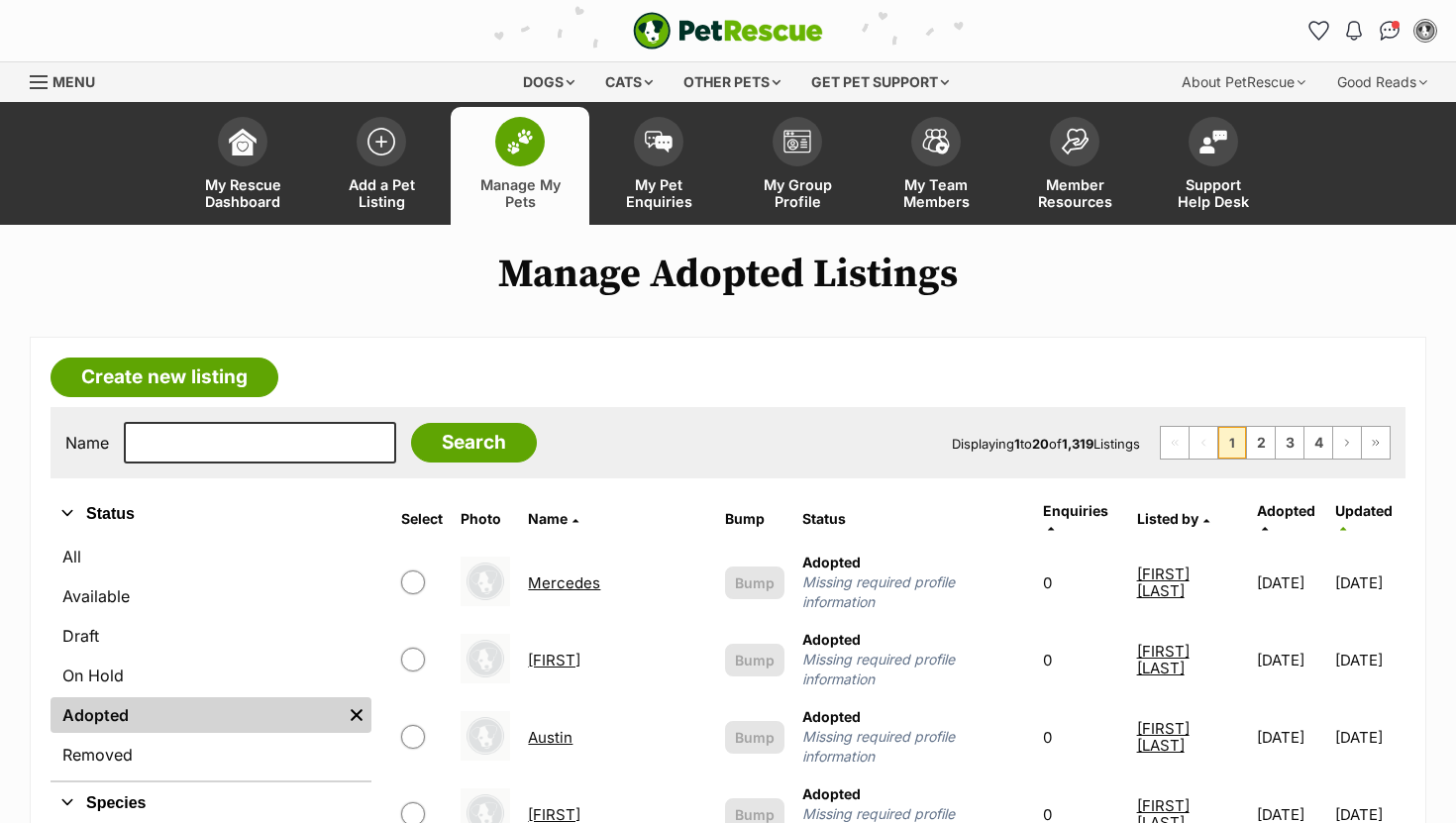 scroll, scrollTop: 0, scrollLeft: 0, axis: both 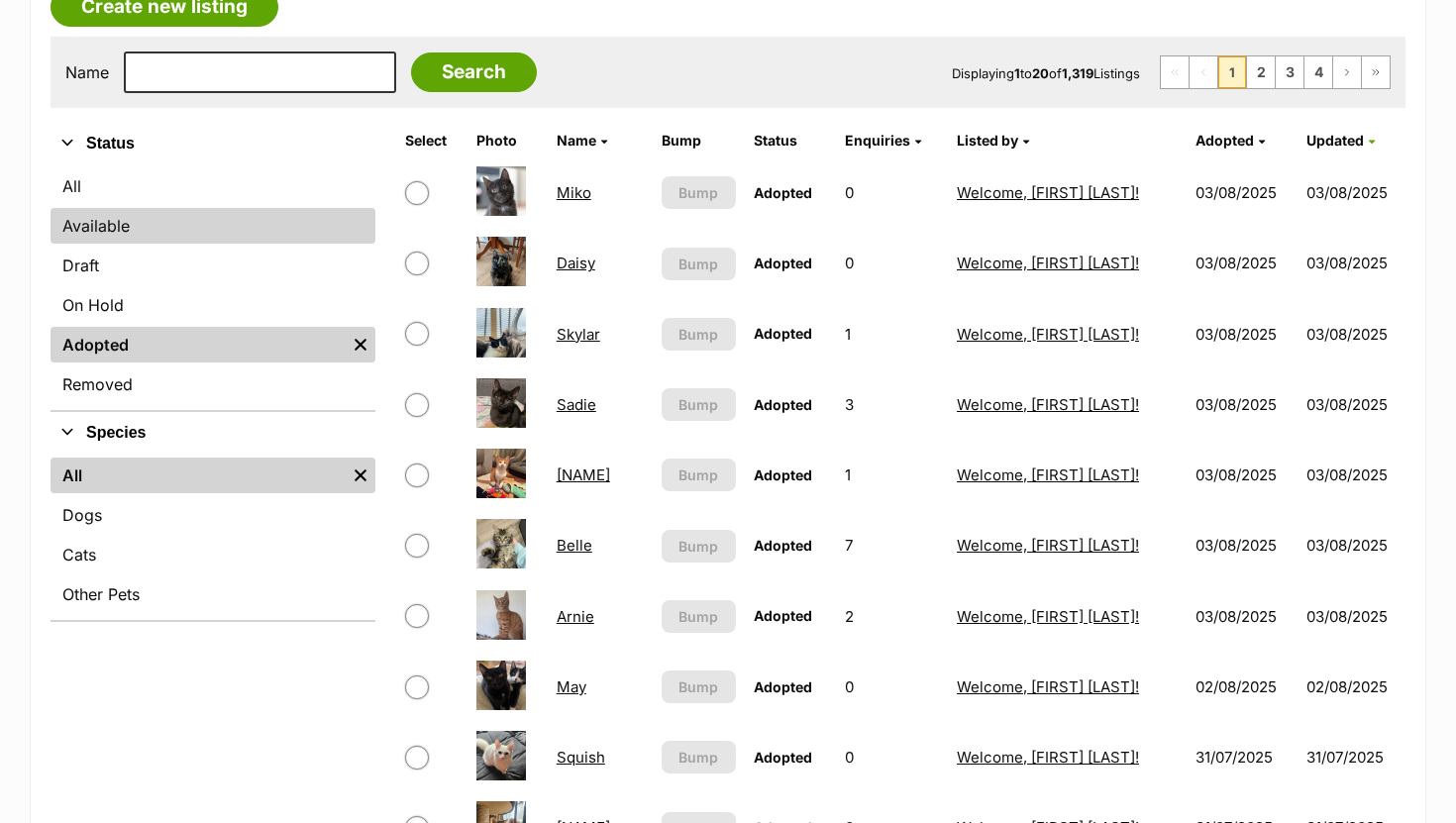 click on "Available" at bounding box center (213, 226) 